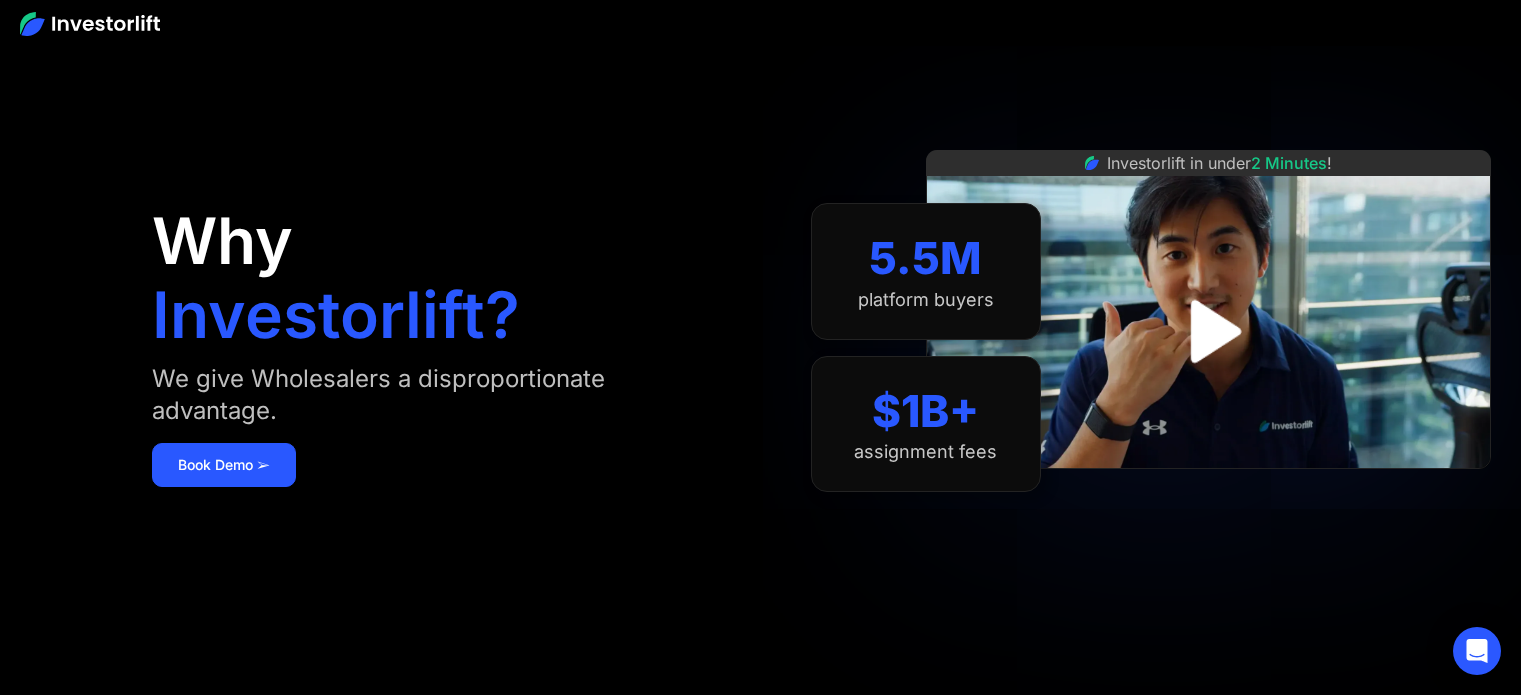 scroll, scrollTop: 0, scrollLeft: 0, axis: both 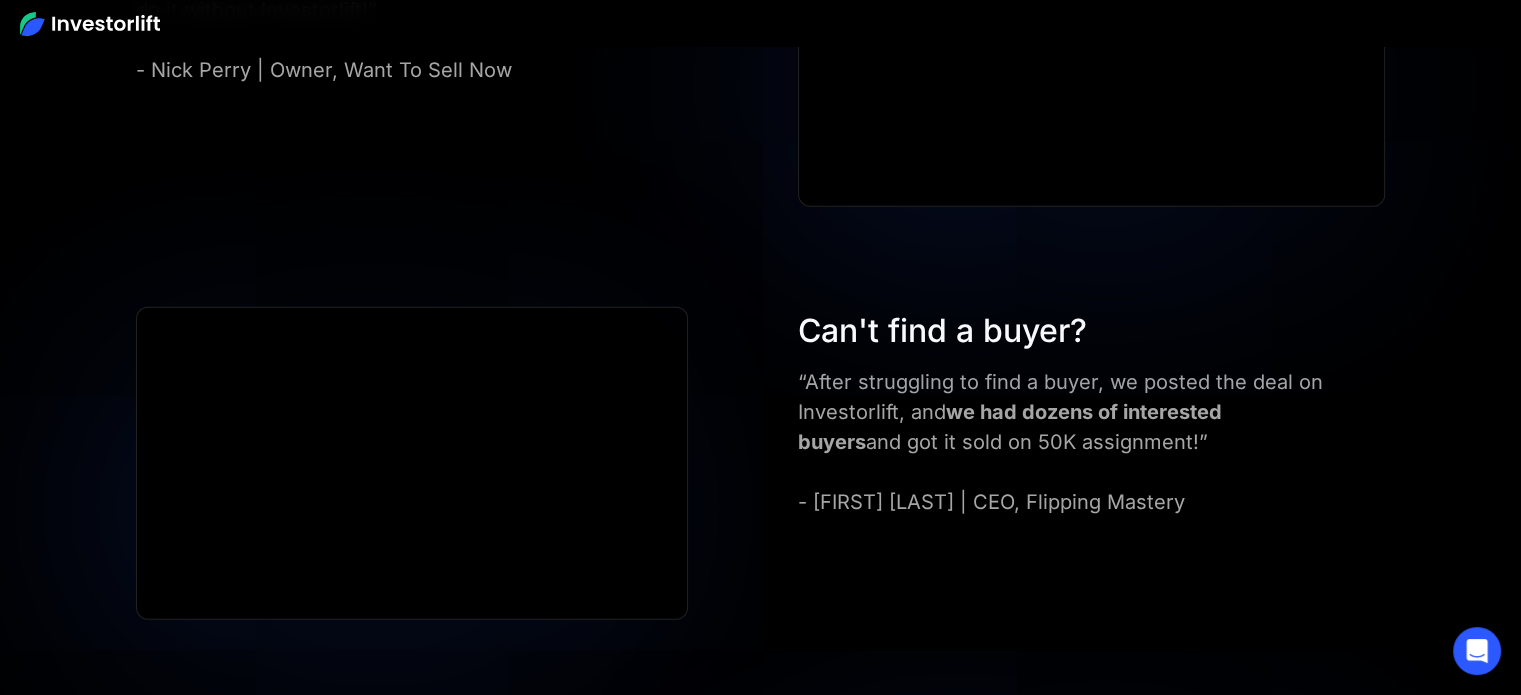 click at bounding box center (90, 24) 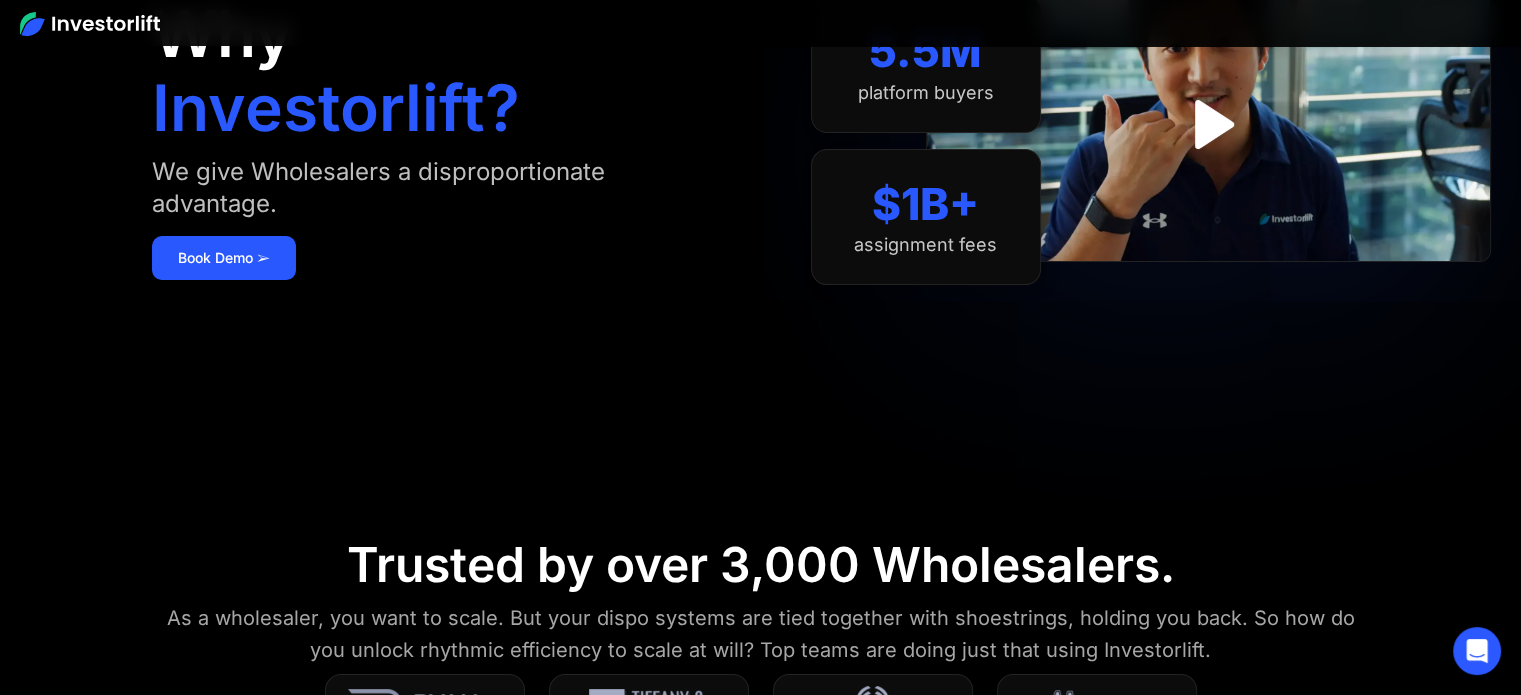 scroll, scrollTop: 0, scrollLeft: 0, axis: both 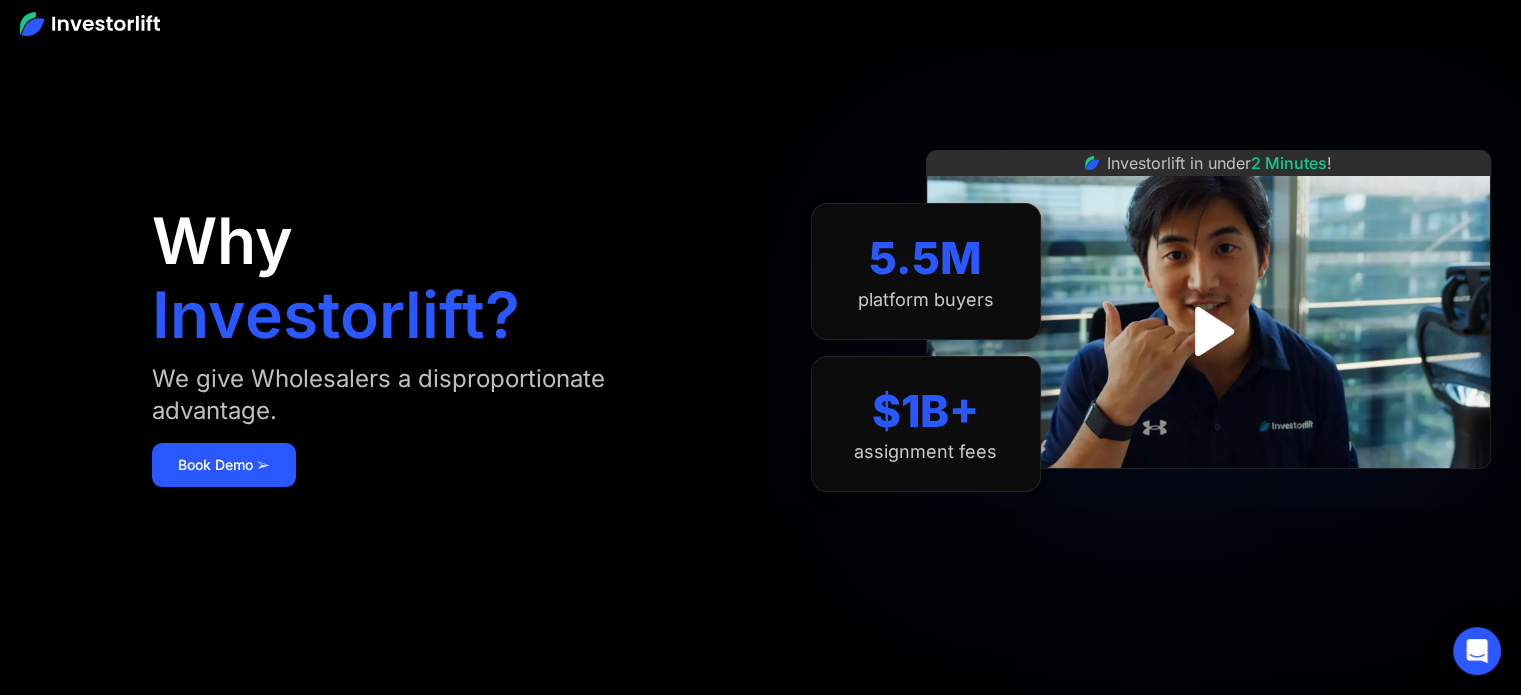 click at bounding box center [90, 24] 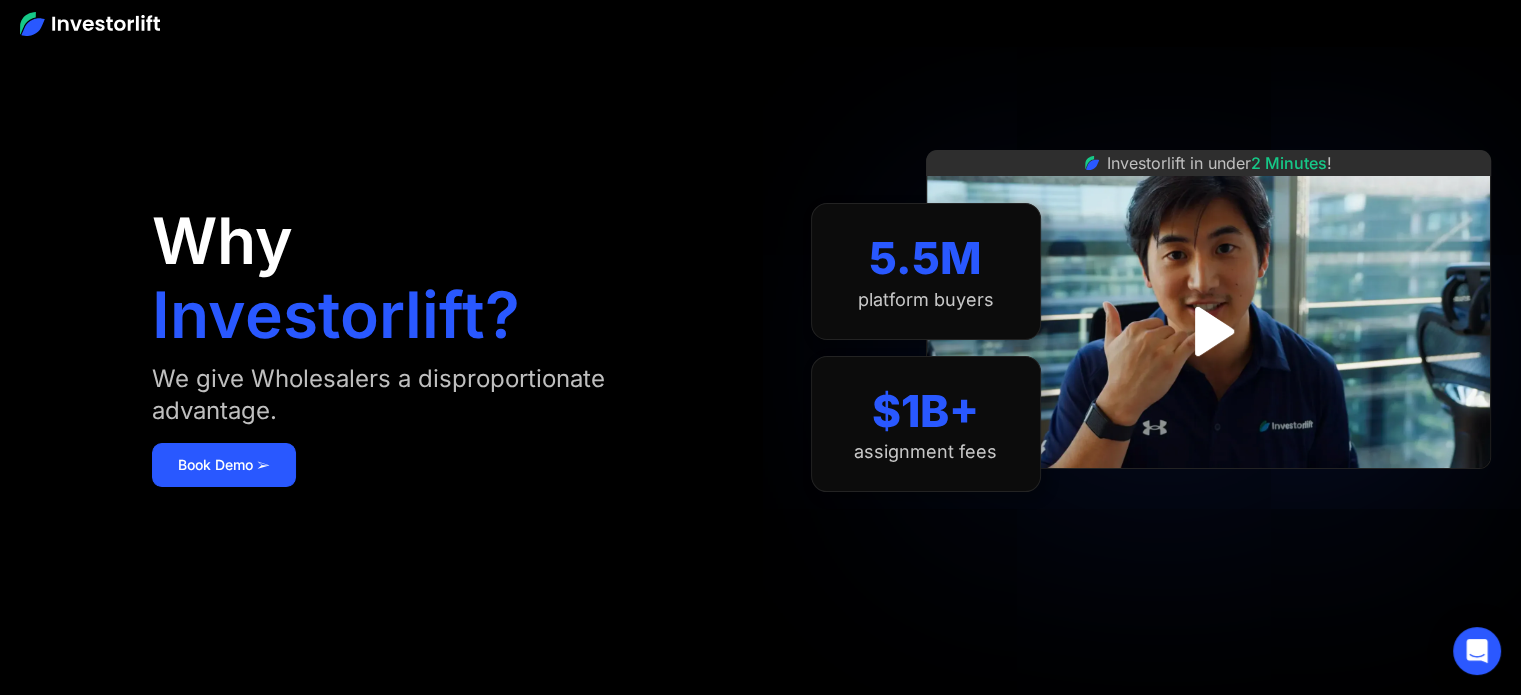 click at bounding box center [90, 24] 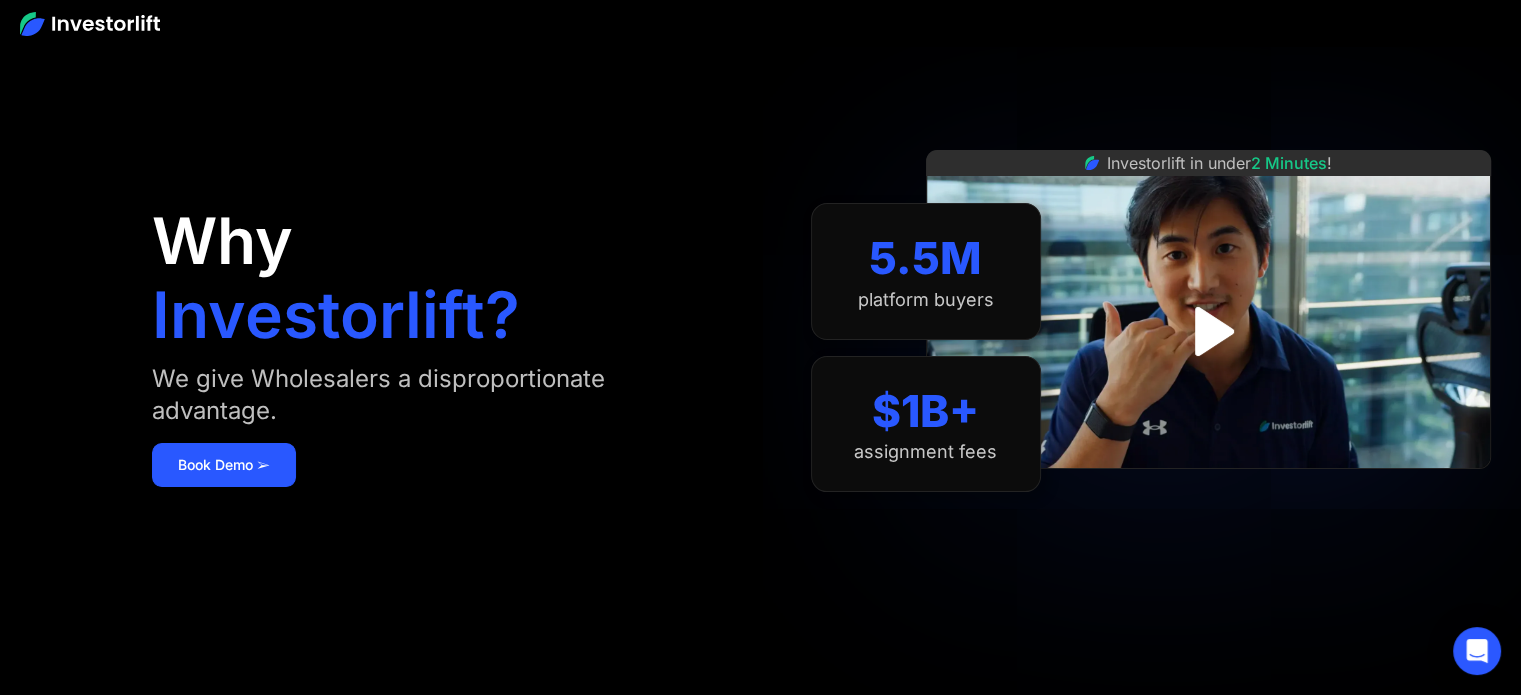 click at bounding box center [90, 24] 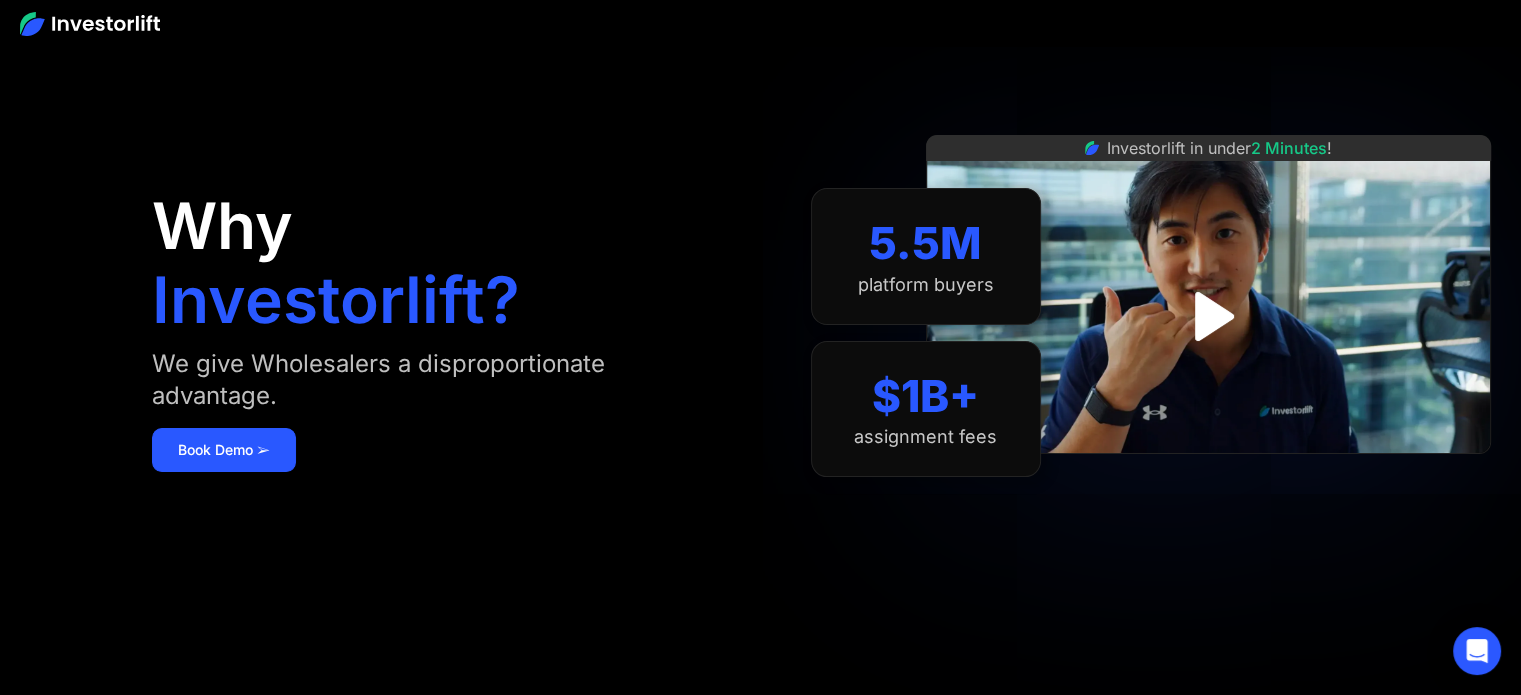 scroll, scrollTop: 0, scrollLeft: 0, axis: both 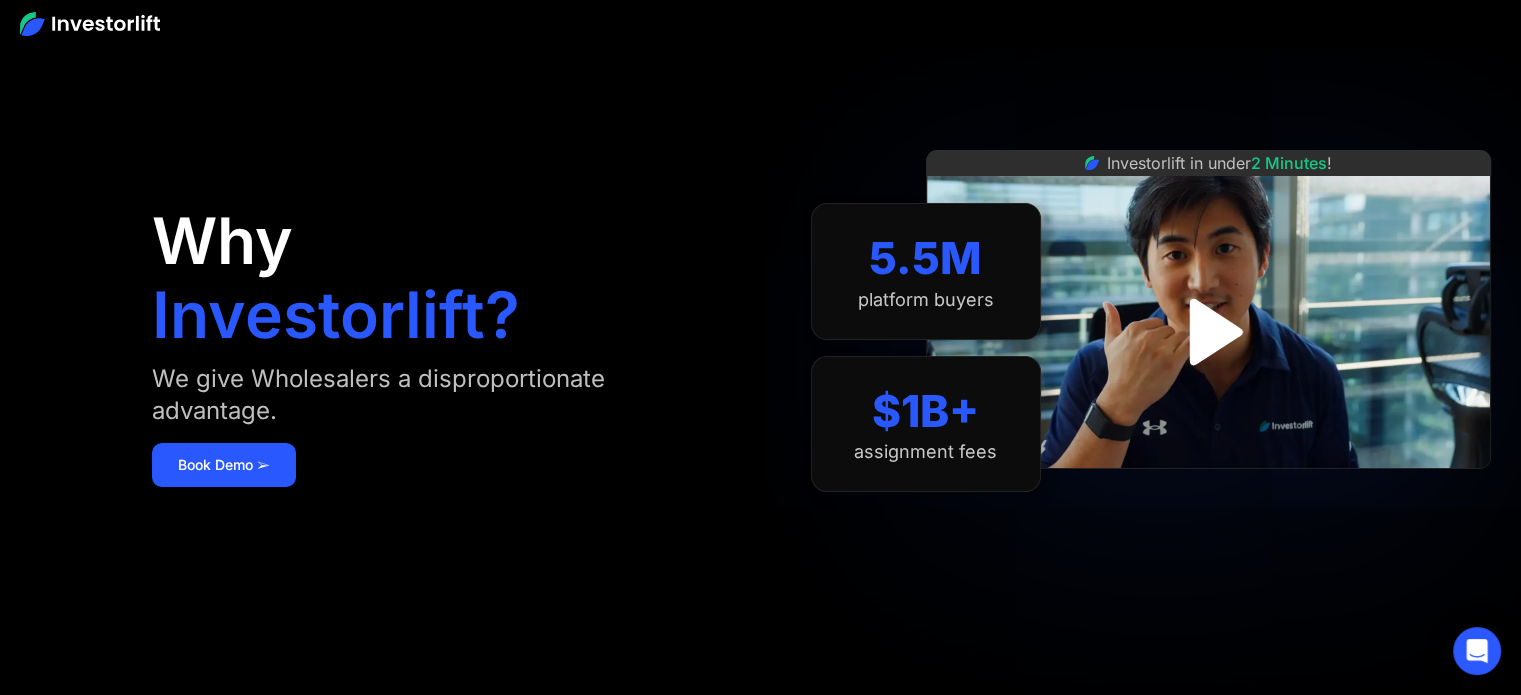 click at bounding box center [1208, 331] 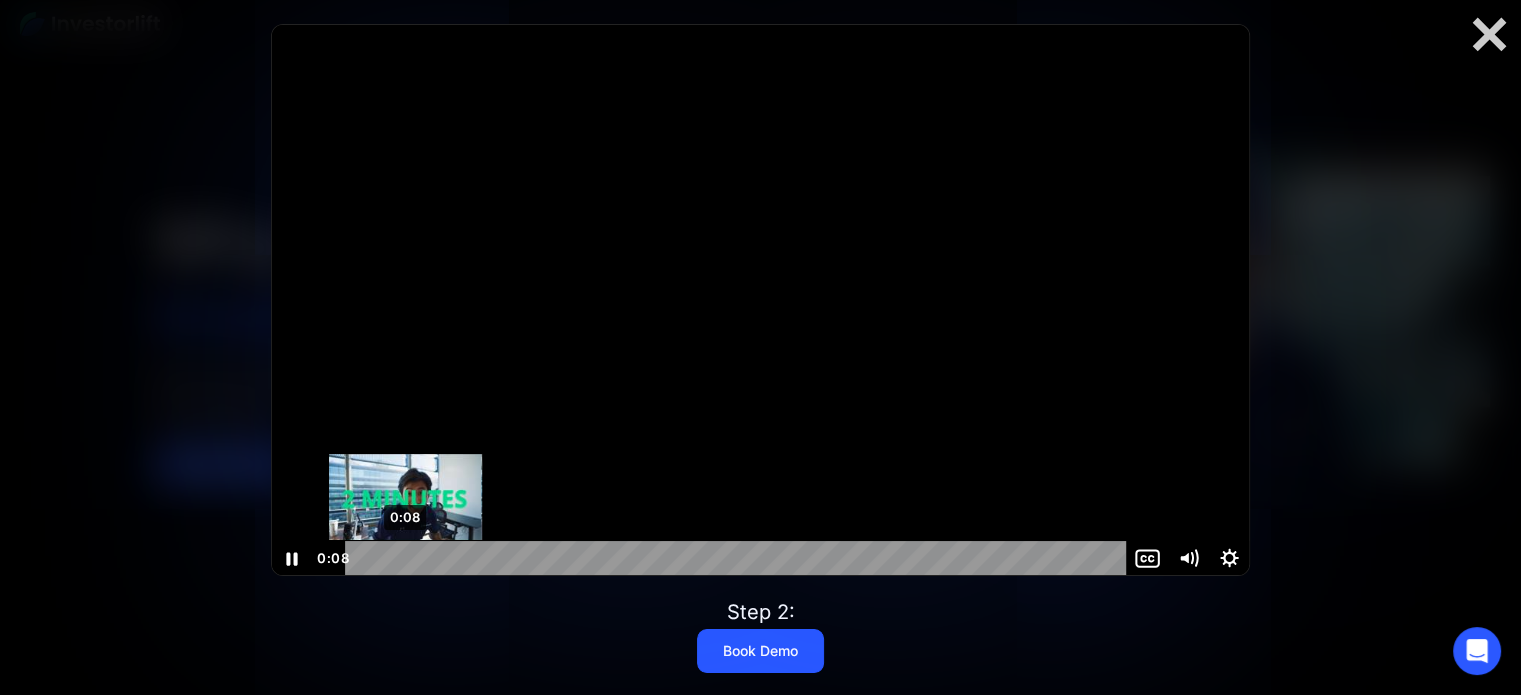 scroll, scrollTop: 0, scrollLeft: 0, axis: both 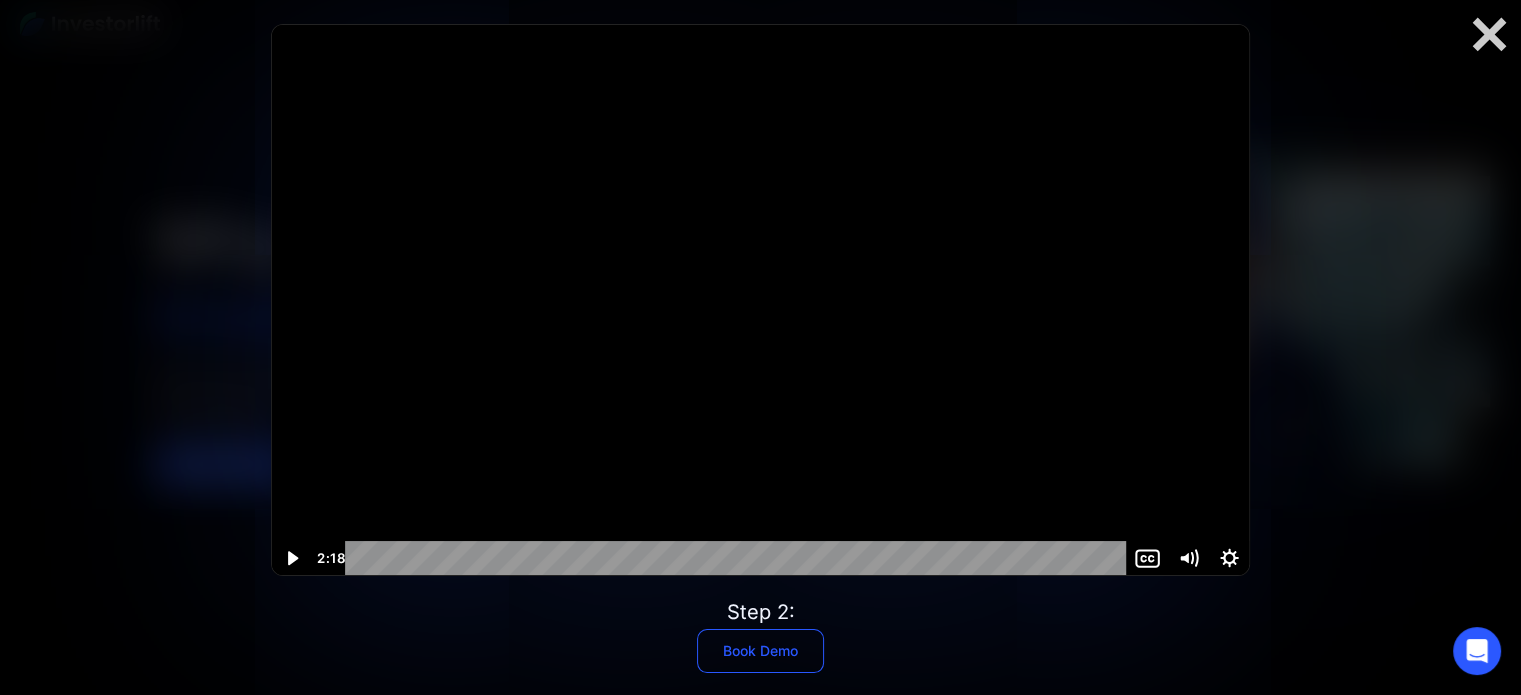 click on "Book Demo" at bounding box center (760, 651) 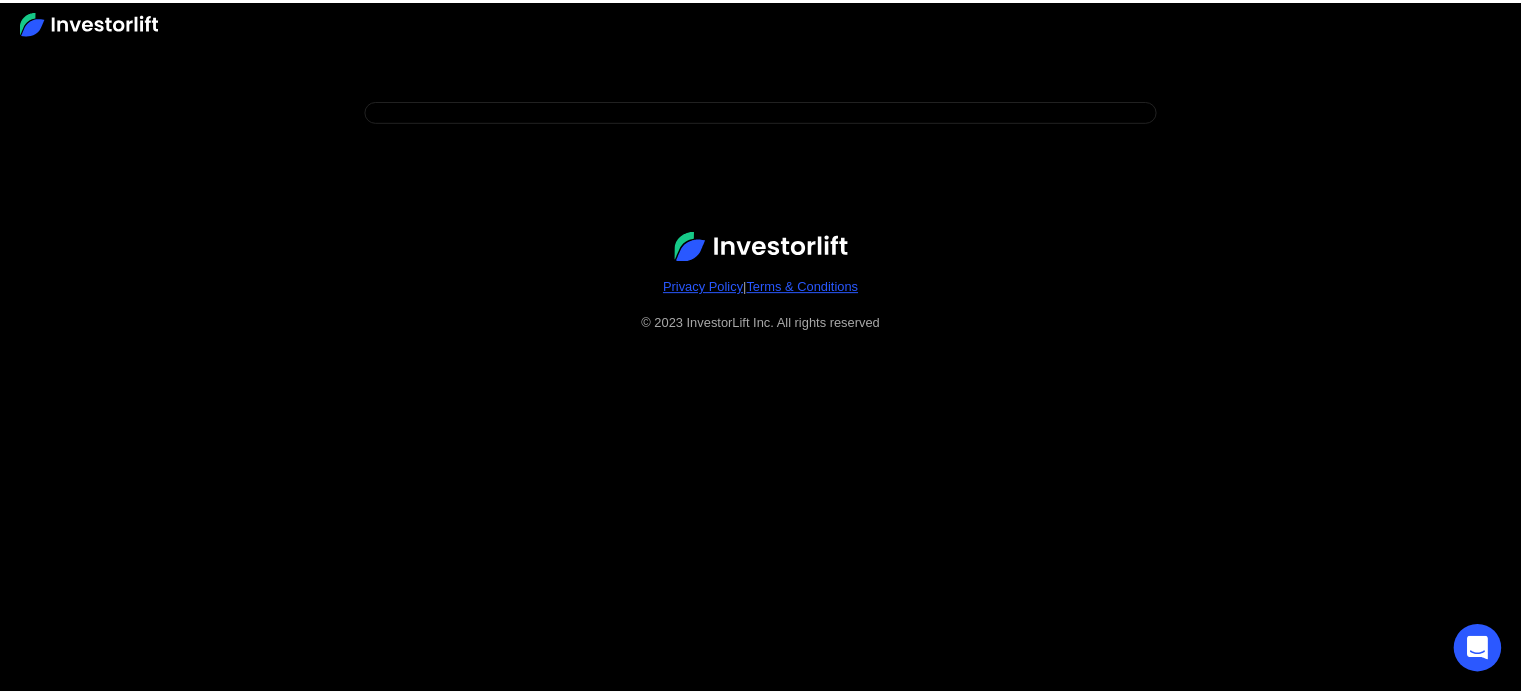 scroll, scrollTop: 0, scrollLeft: 0, axis: both 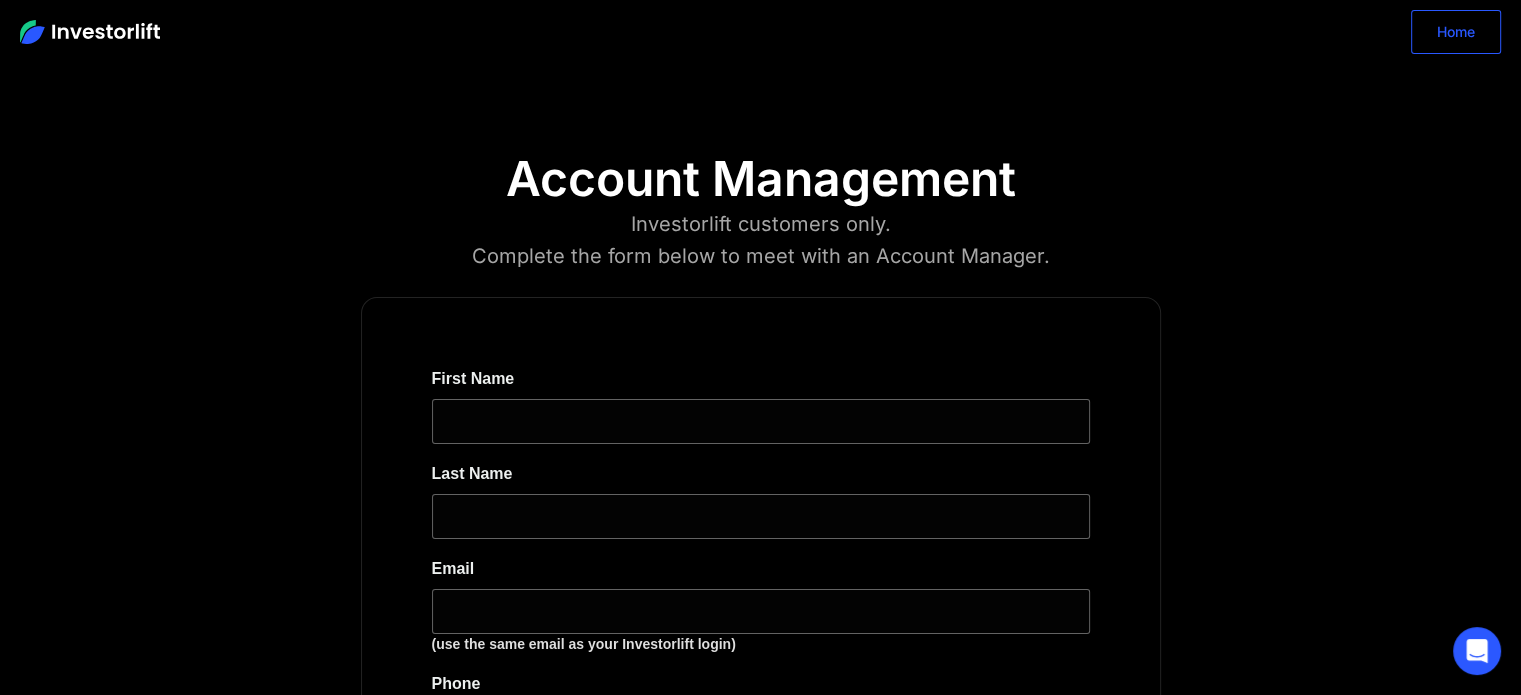 click on "Home" at bounding box center [1456, 32] 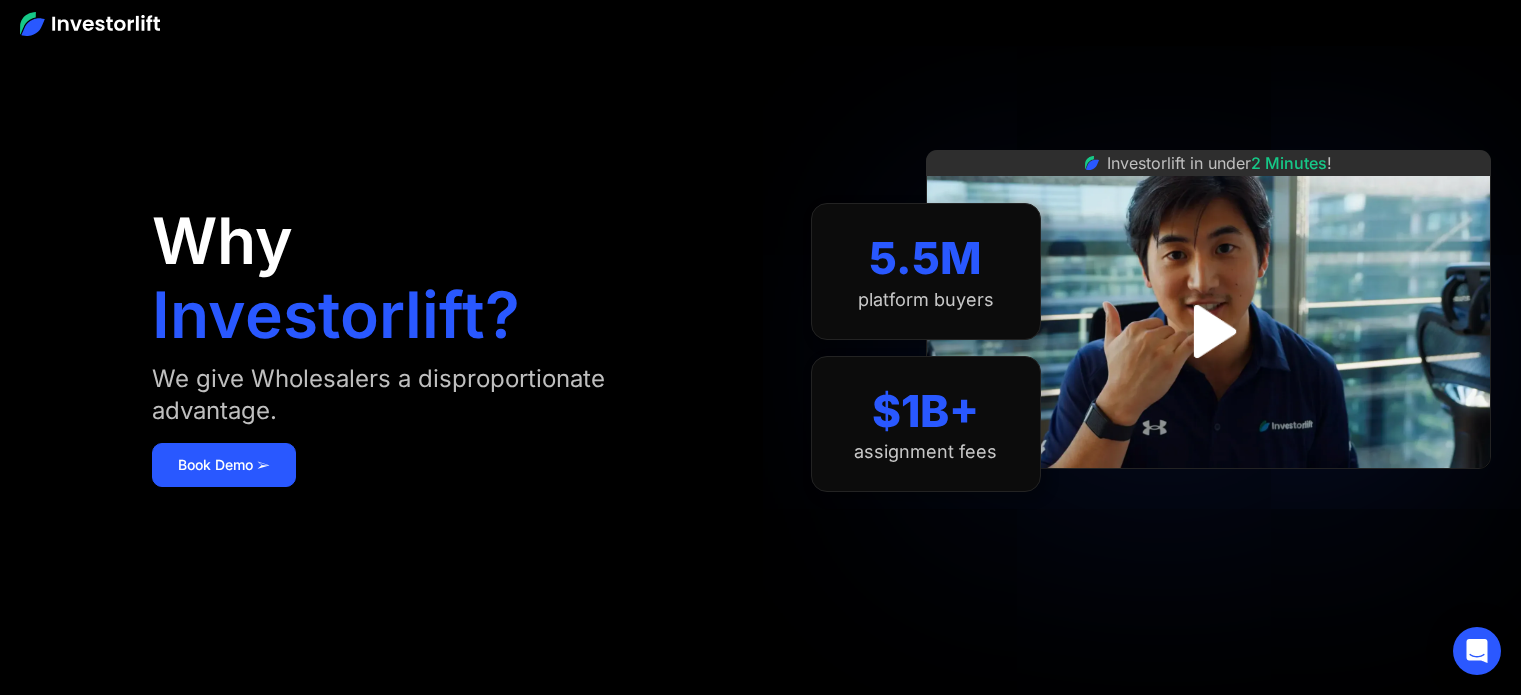 scroll, scrollTop: 0, scrollLeft: 0, axis: both 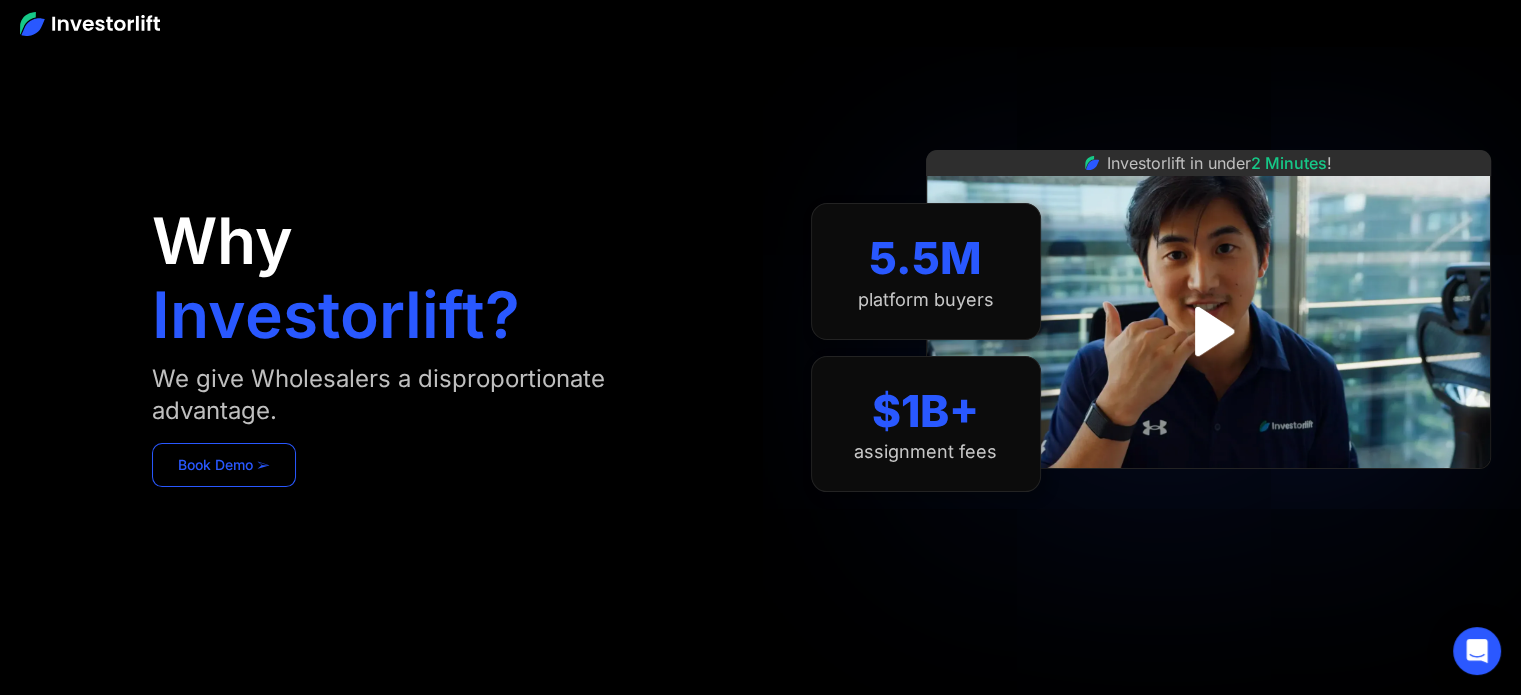 click on "Book Demo ➢" at bounding box center (224, 465) 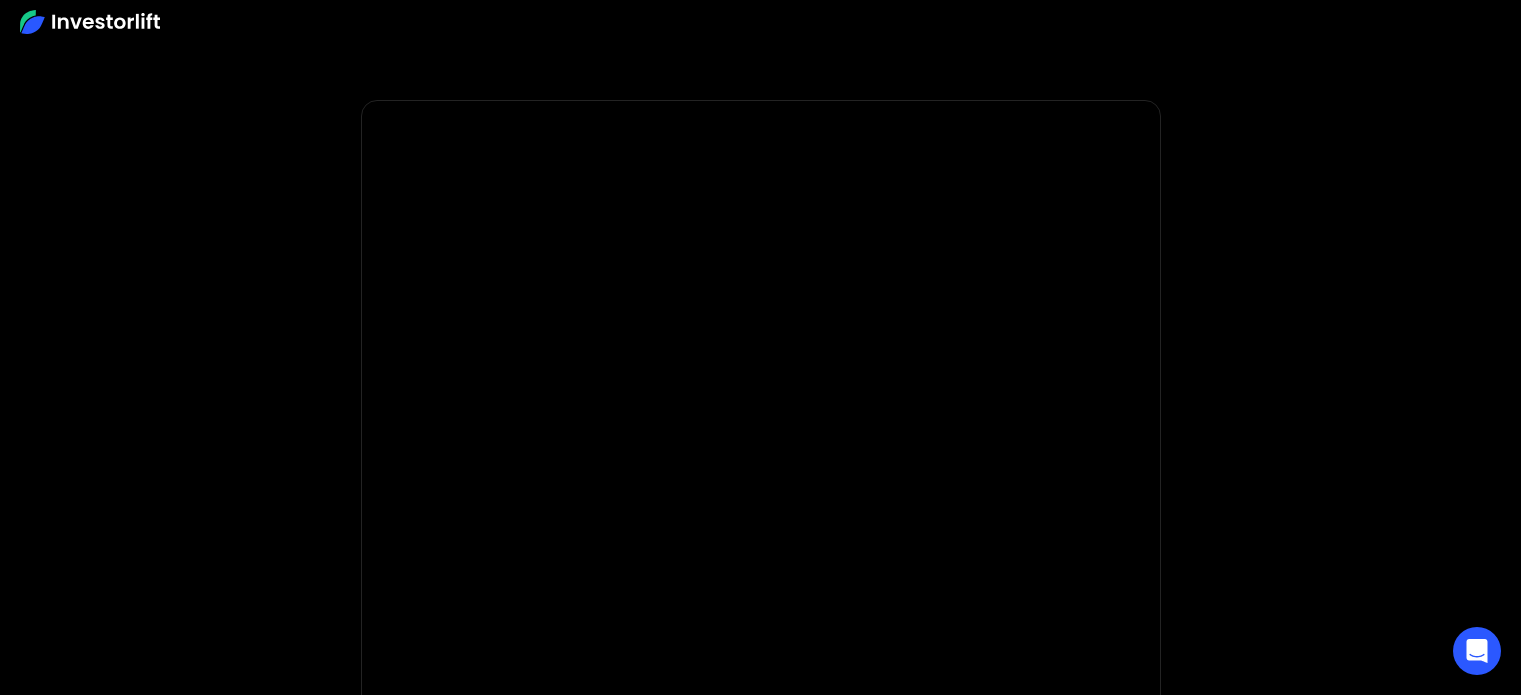 scroll, scrollTop: 498, scrollLeft: 0, axis: vertical 